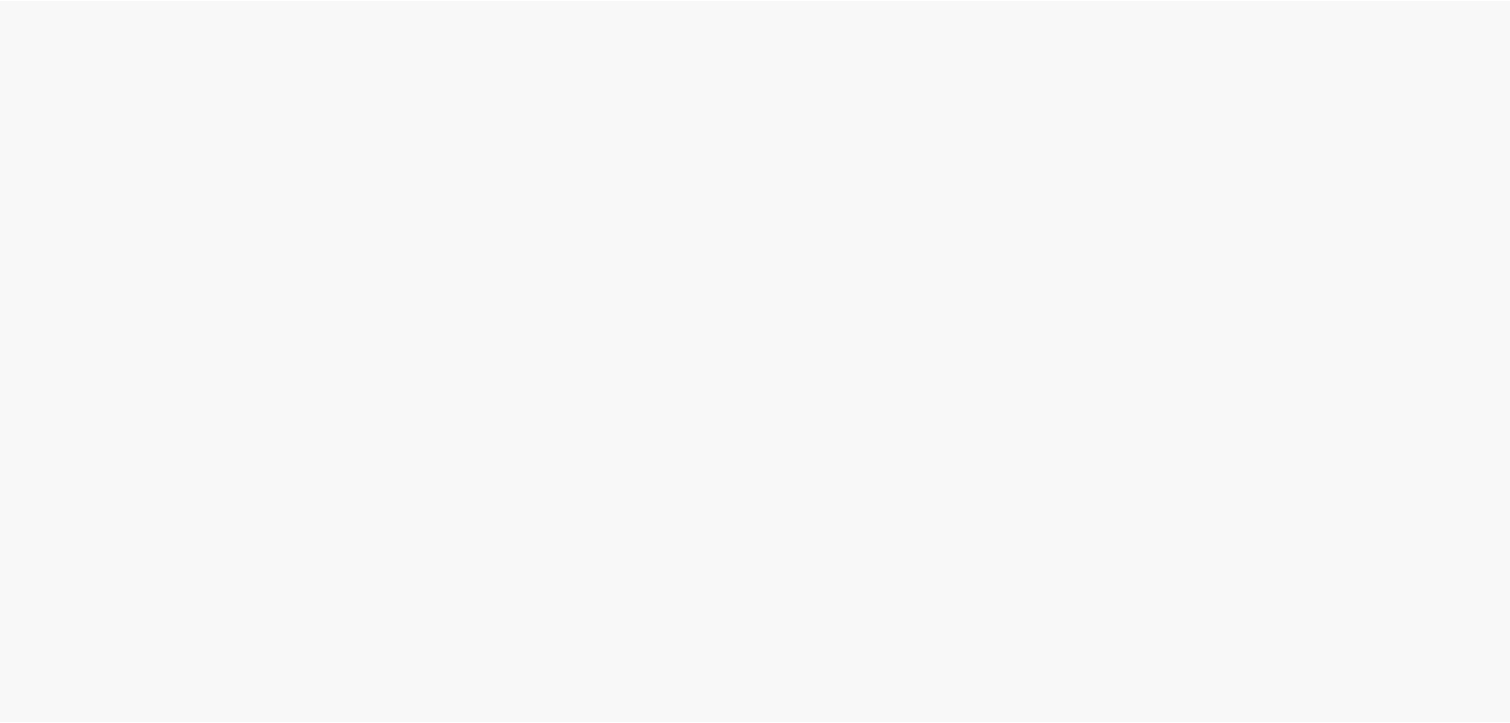 scroll, scrollTop: 0, scrollLeft: 0, axis: both 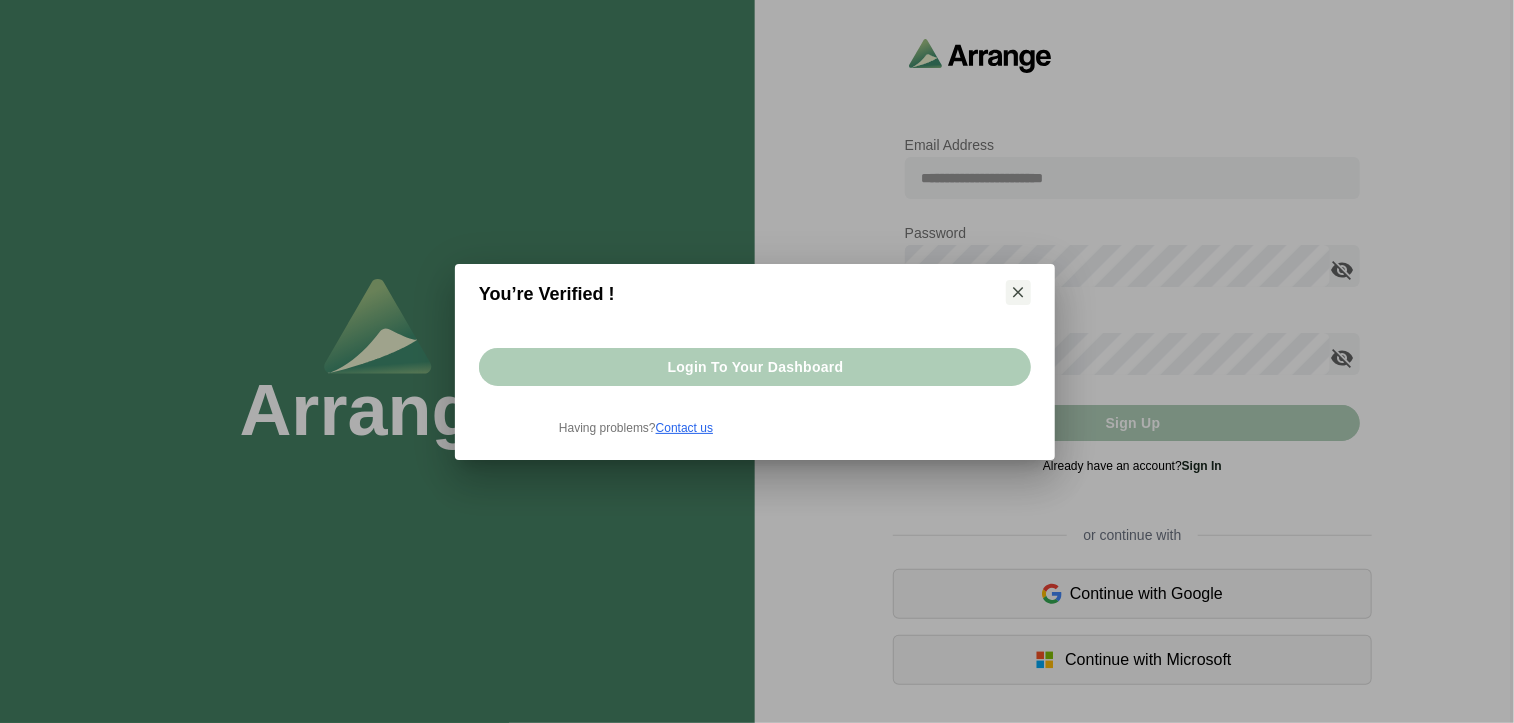 click on "Login to your dashboard" 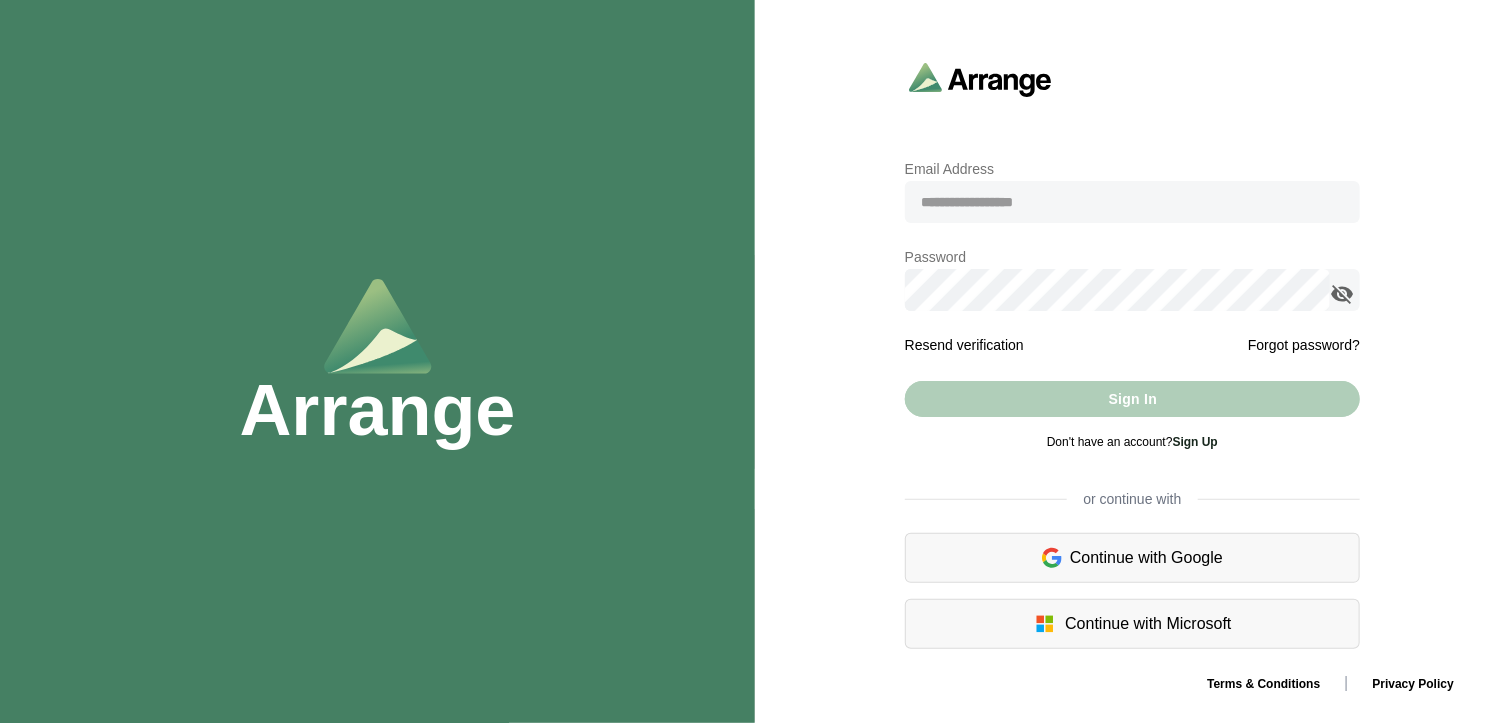 click 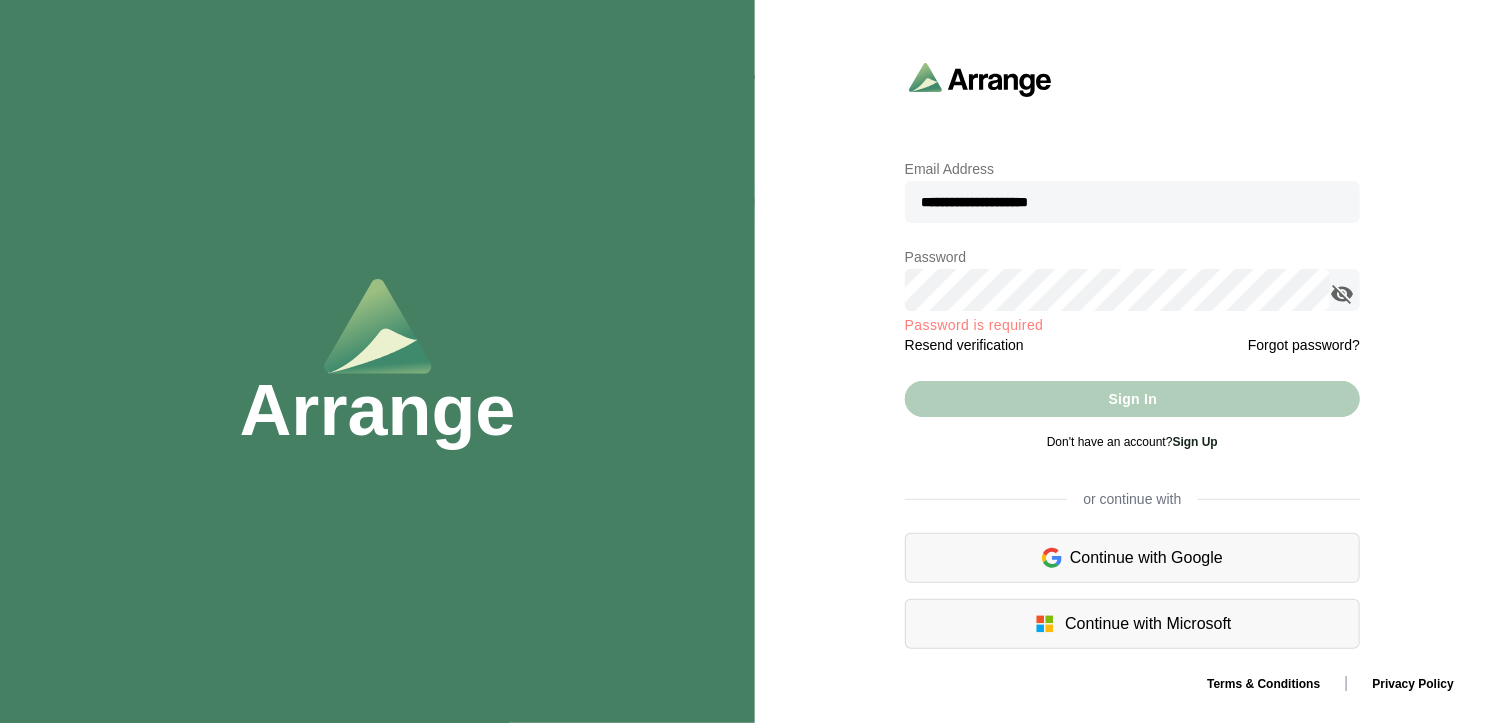 type on "**********" 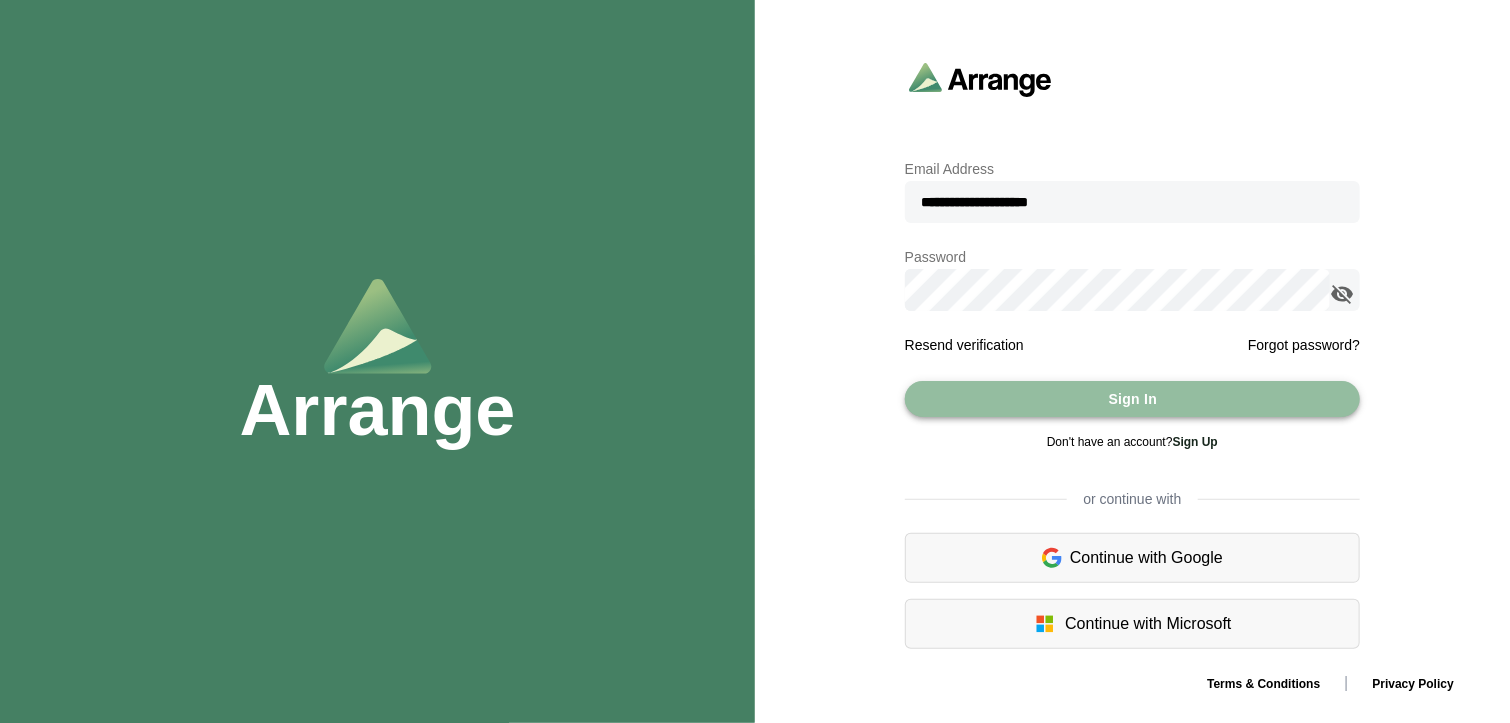 click on "Sign In" at bounding box center [1132, 399] 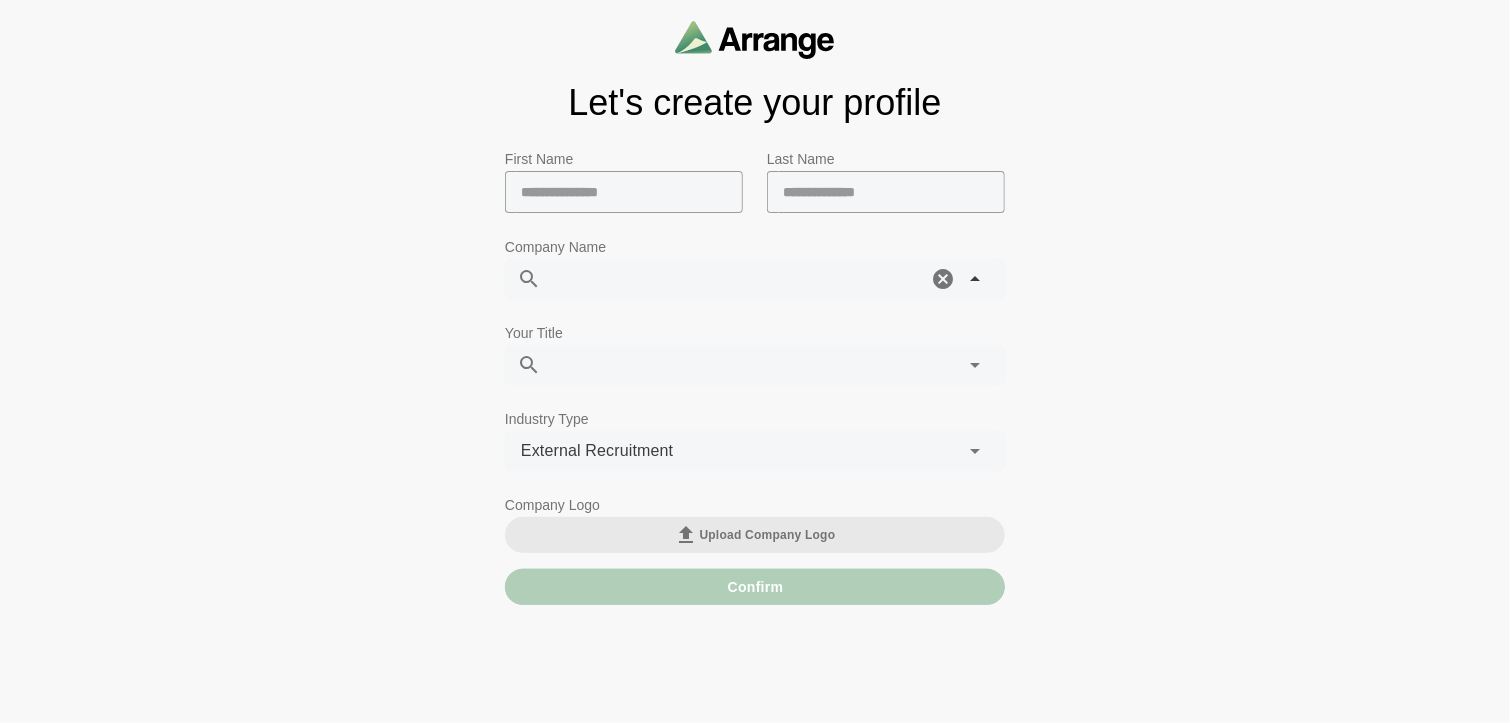 click 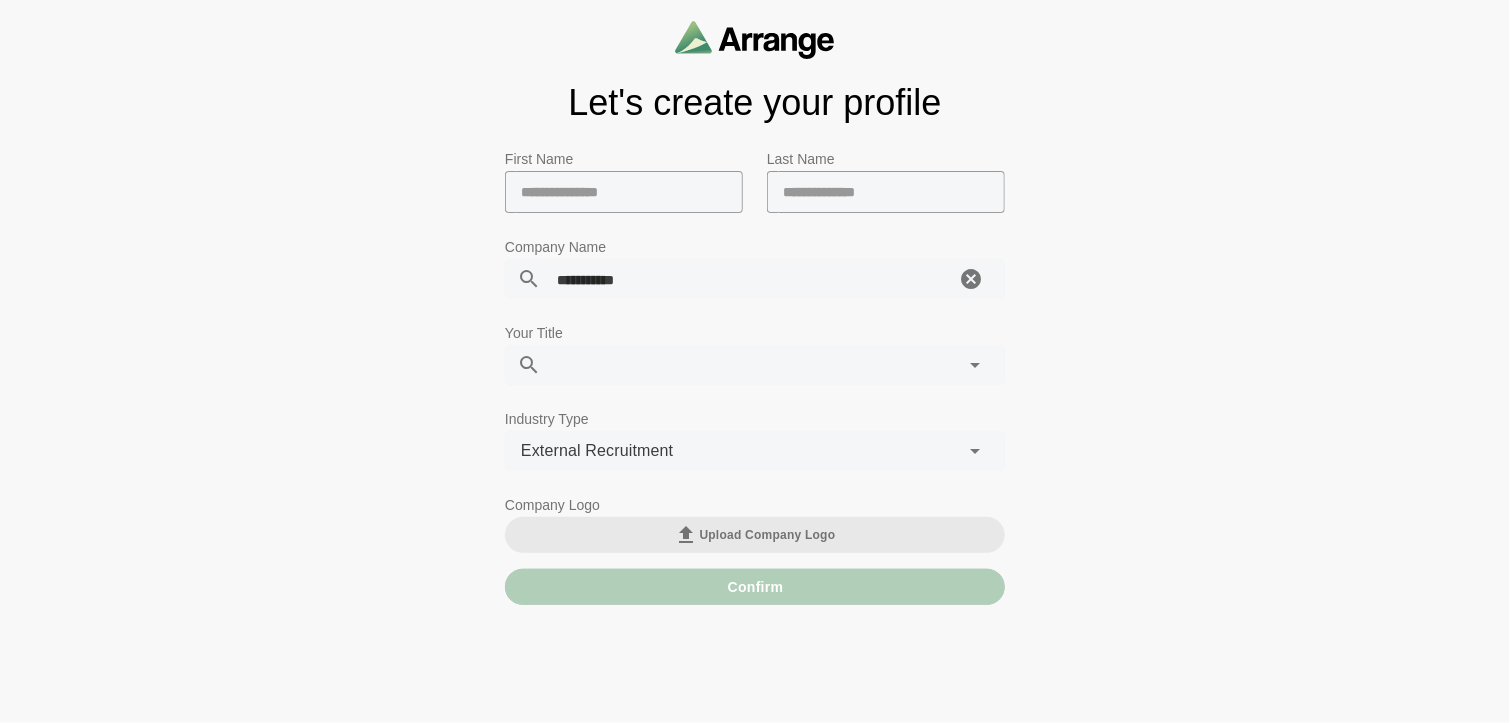 type on "**********" 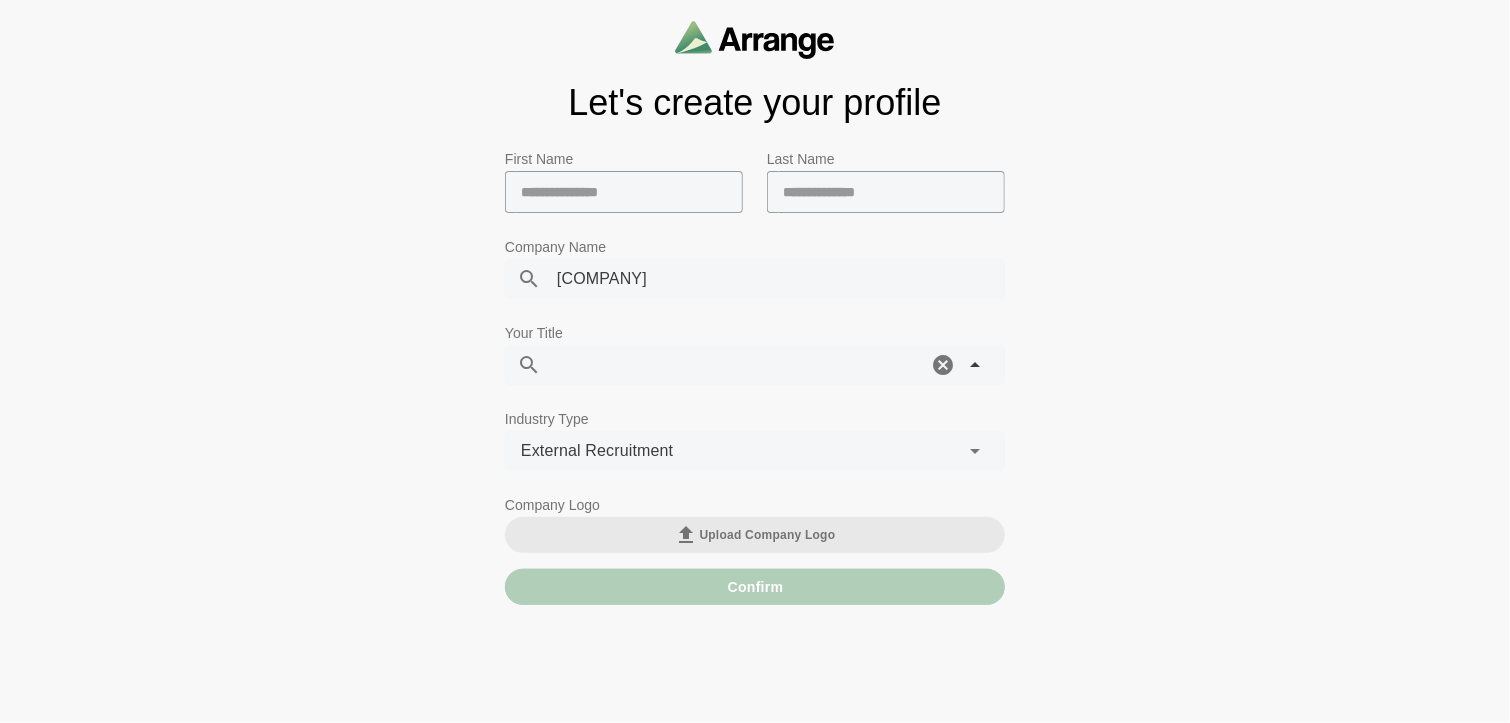 click 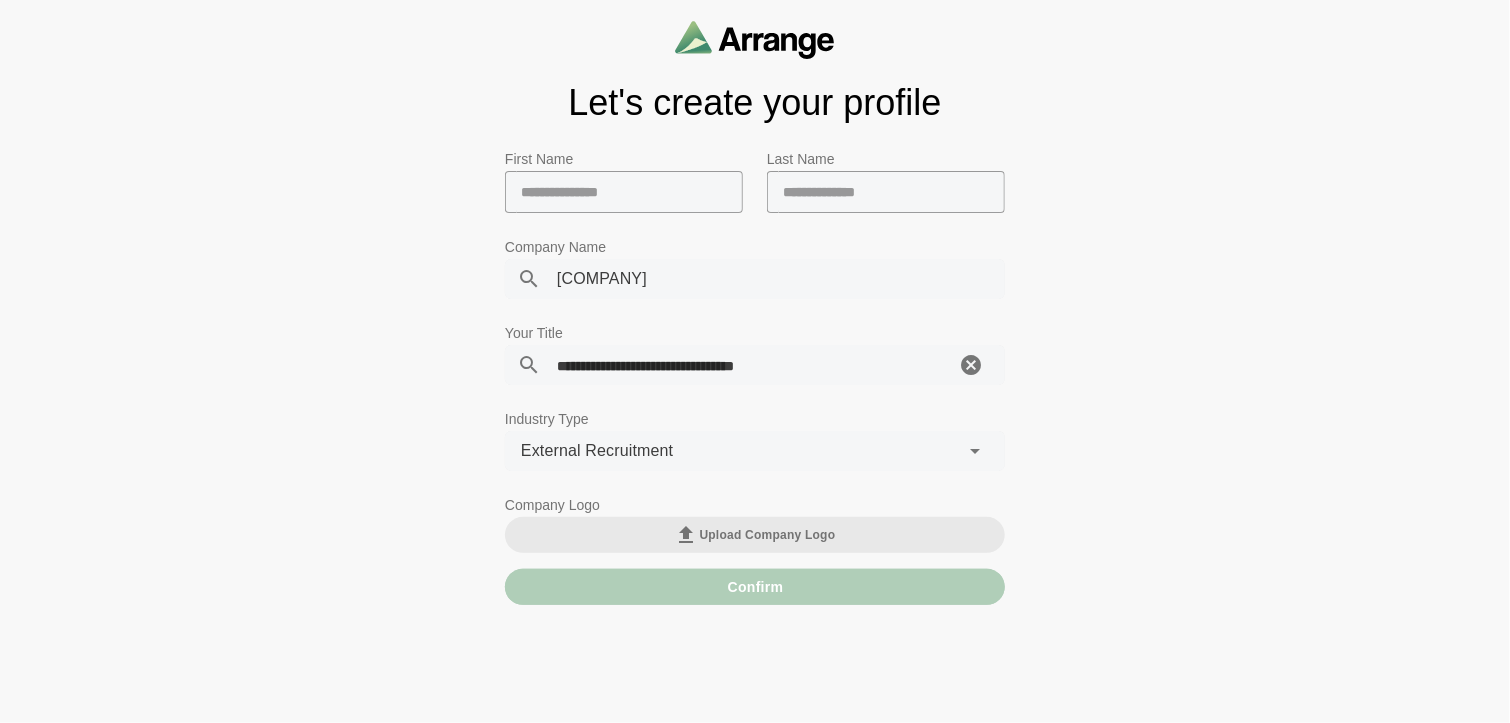 type on "**********" 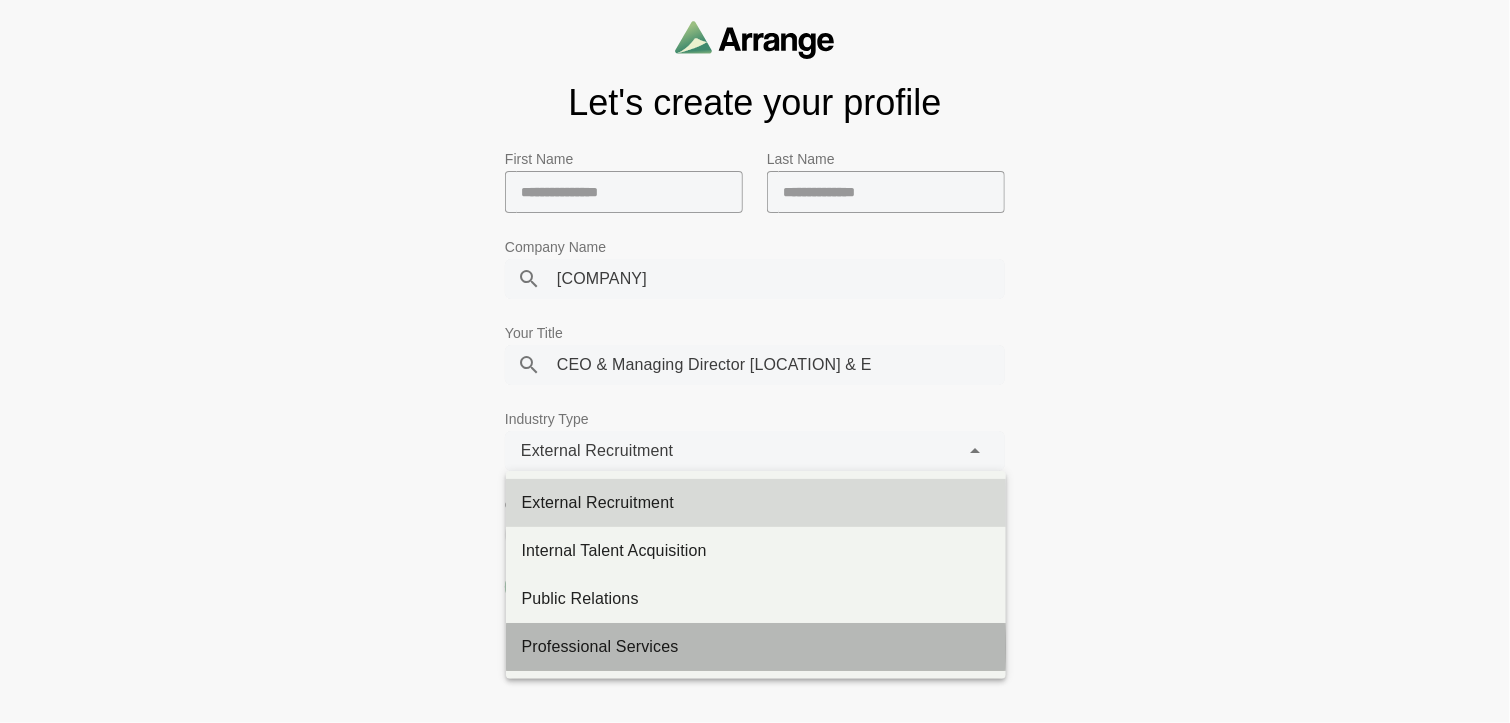 click on "Professional Services" 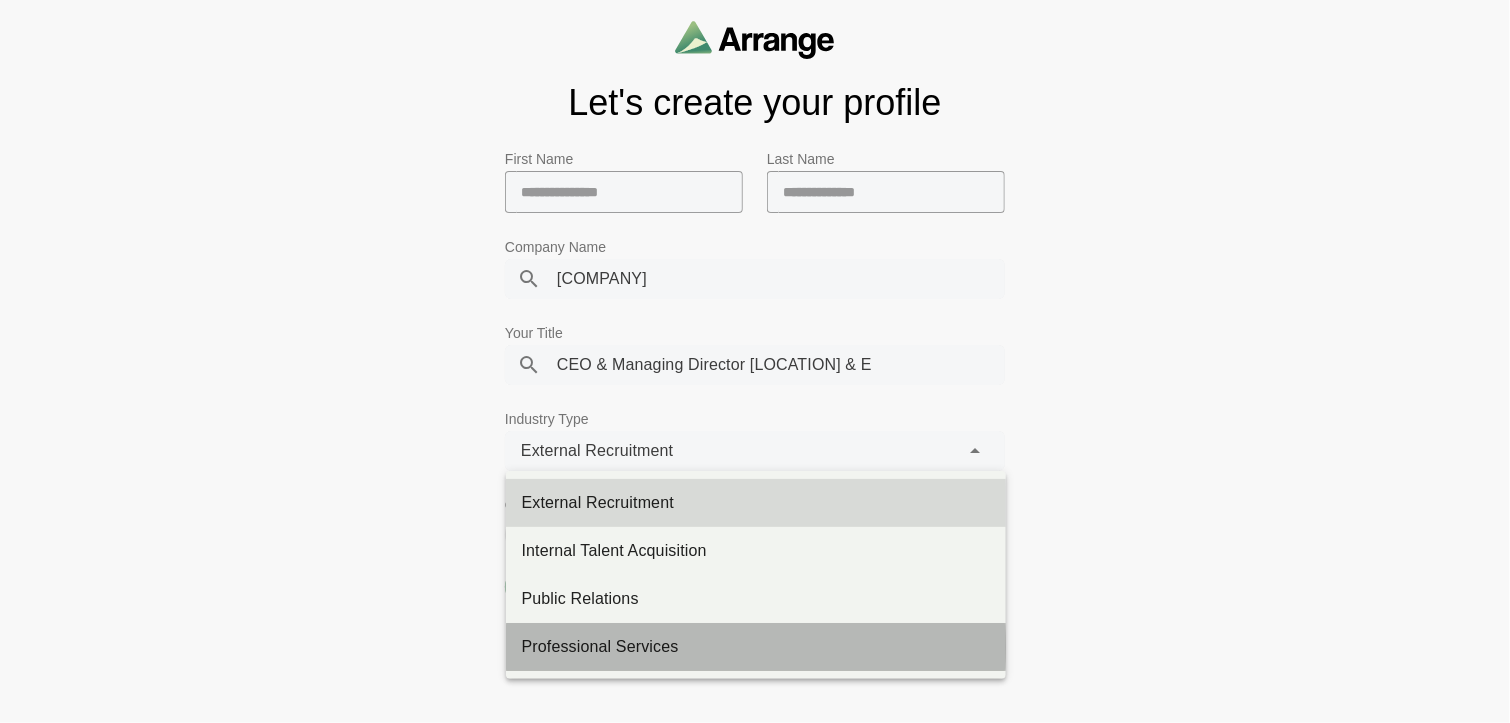 type on "**********" 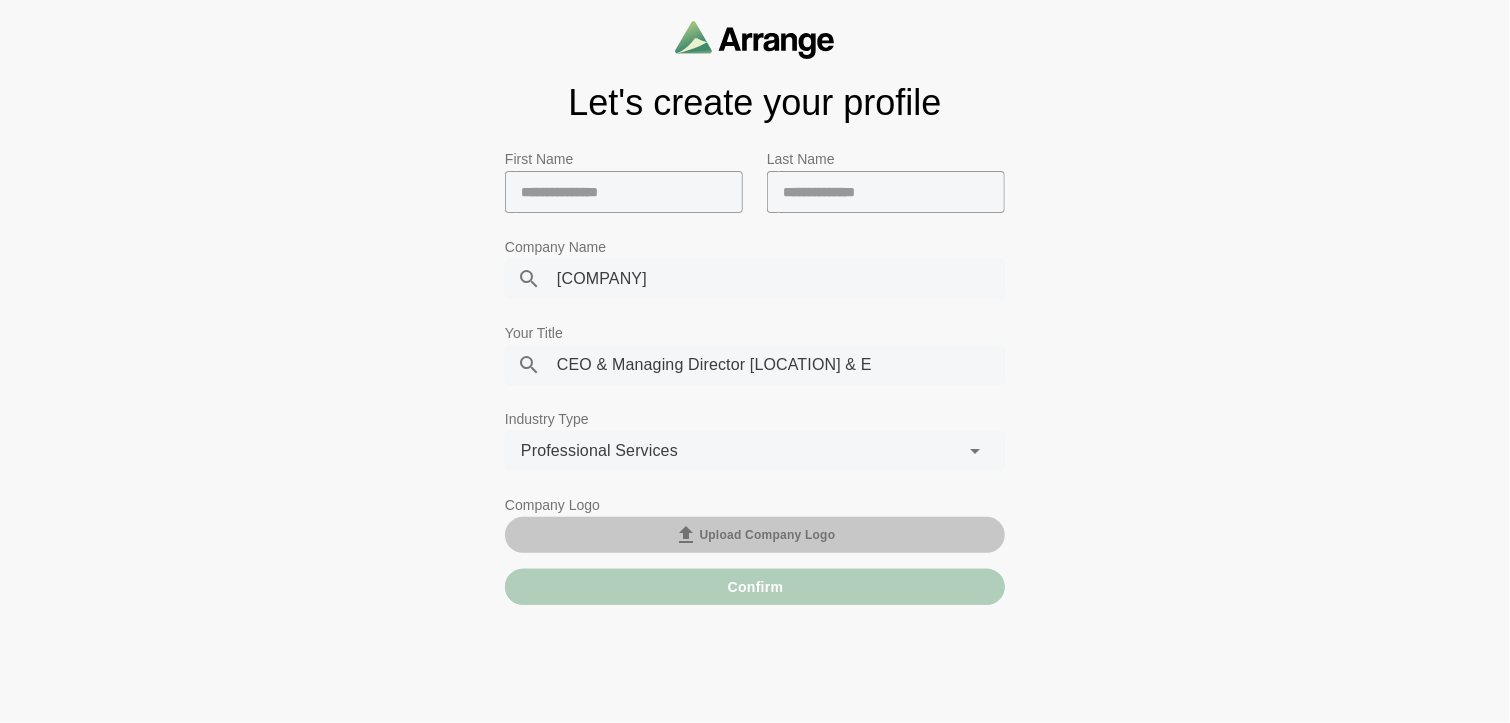 click on "Upload Company Logo" 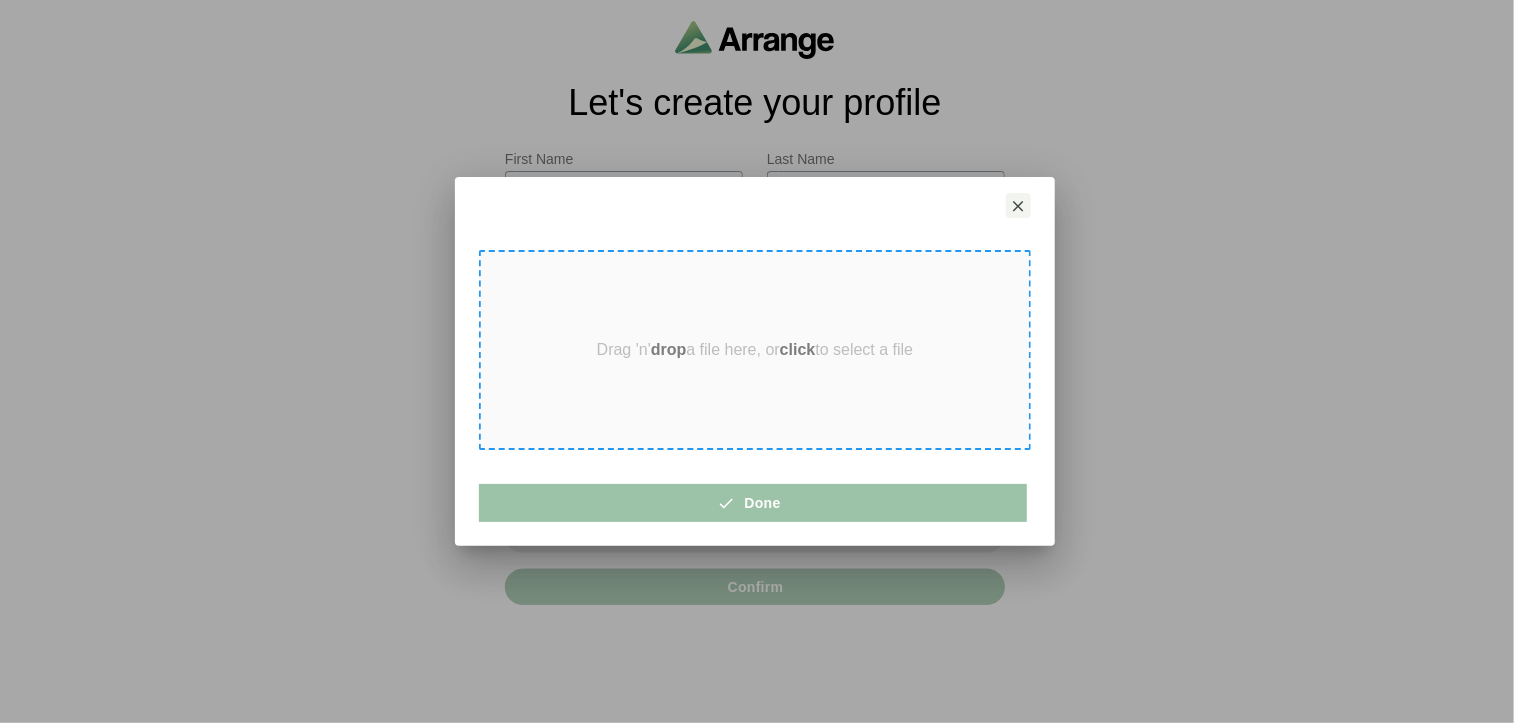 click on "click" at bounding box center (798, 349) 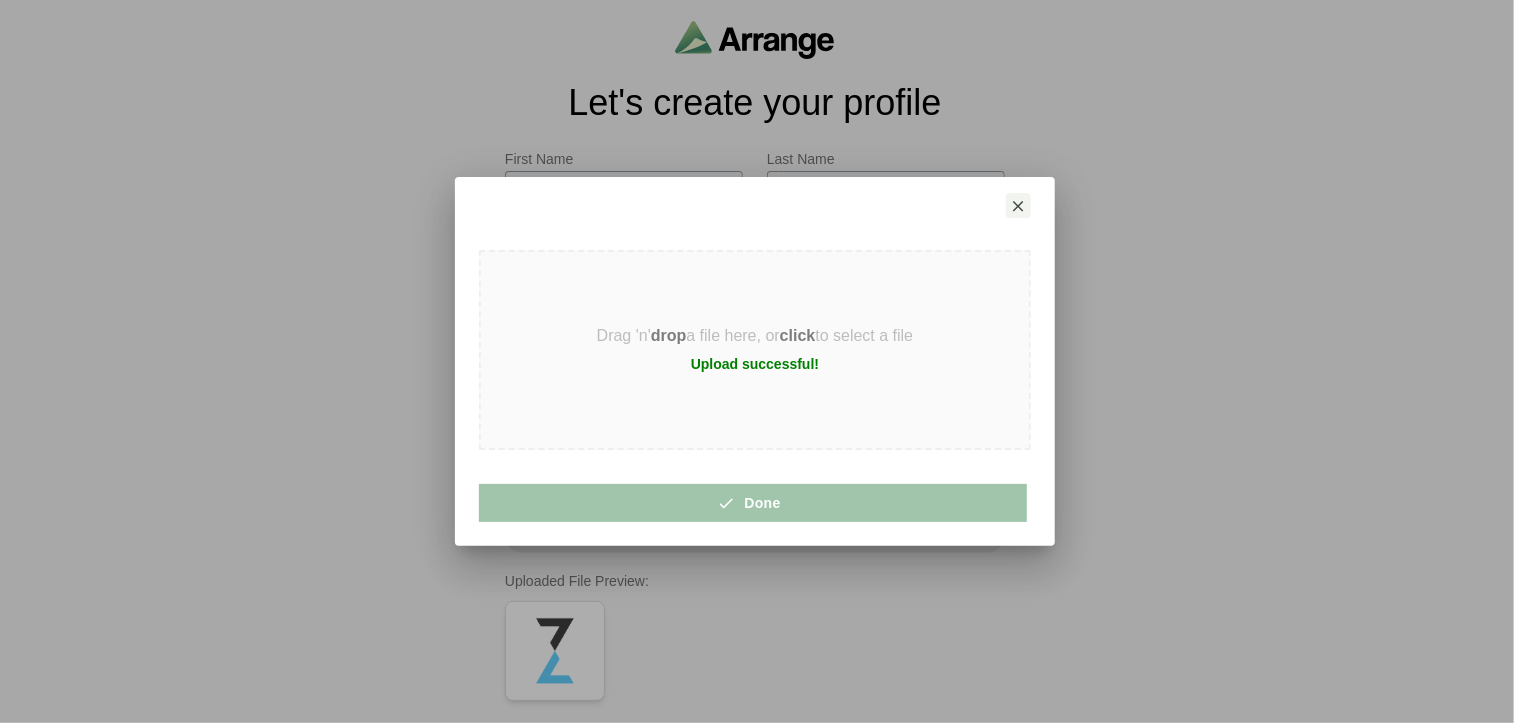 click on "Done" 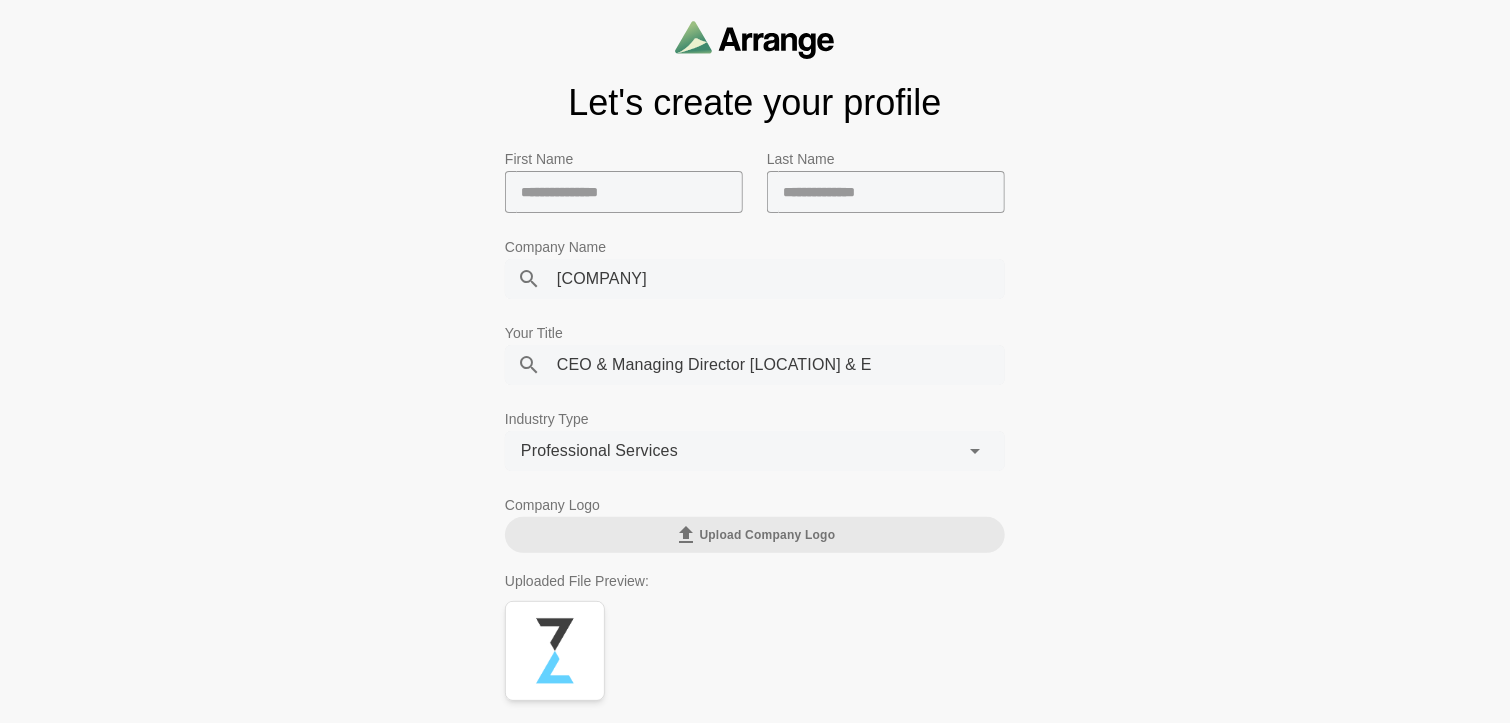 click on "[FIRST] [LAST]  [COMPANY]  [TITLE]  [INDUSTRY]" at bounding box center (755, 448) 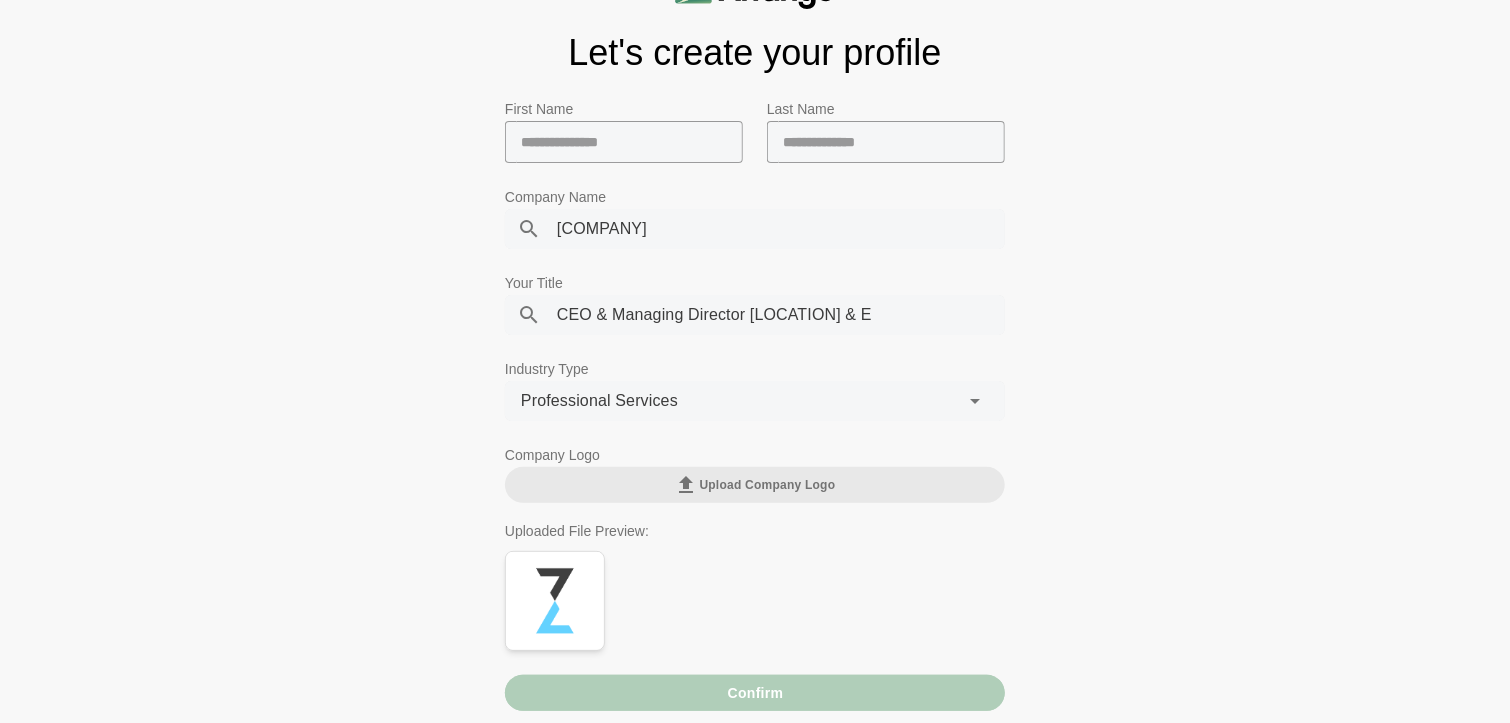 click on "Confirm" 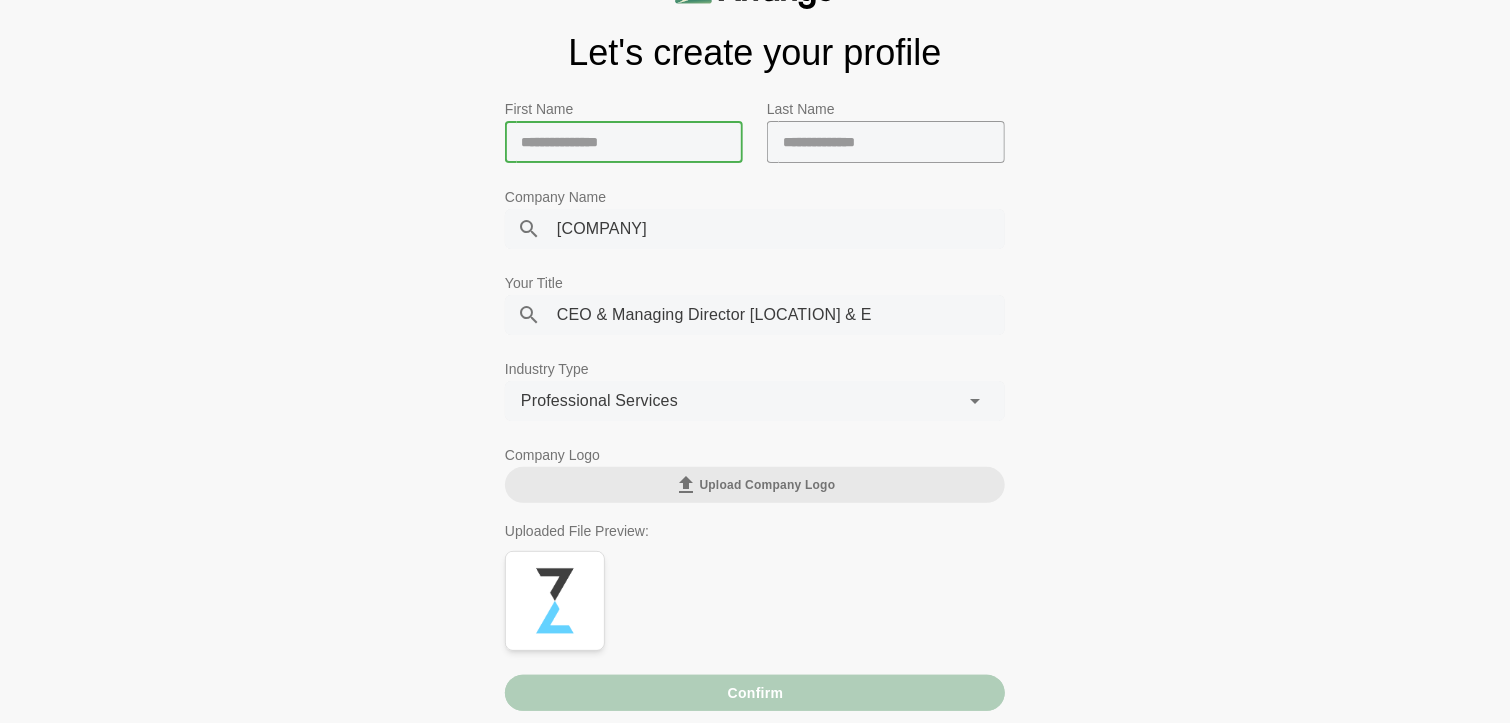 click 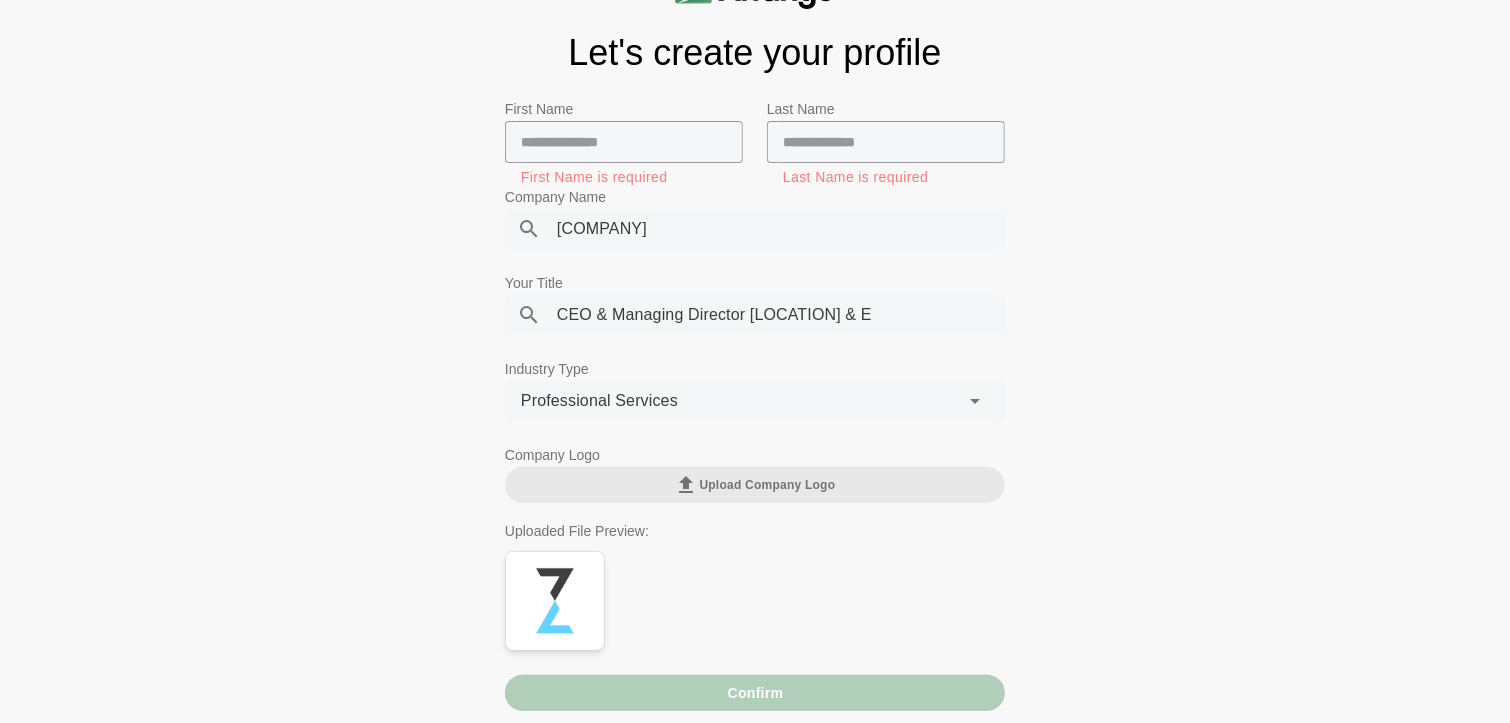 type on "******" 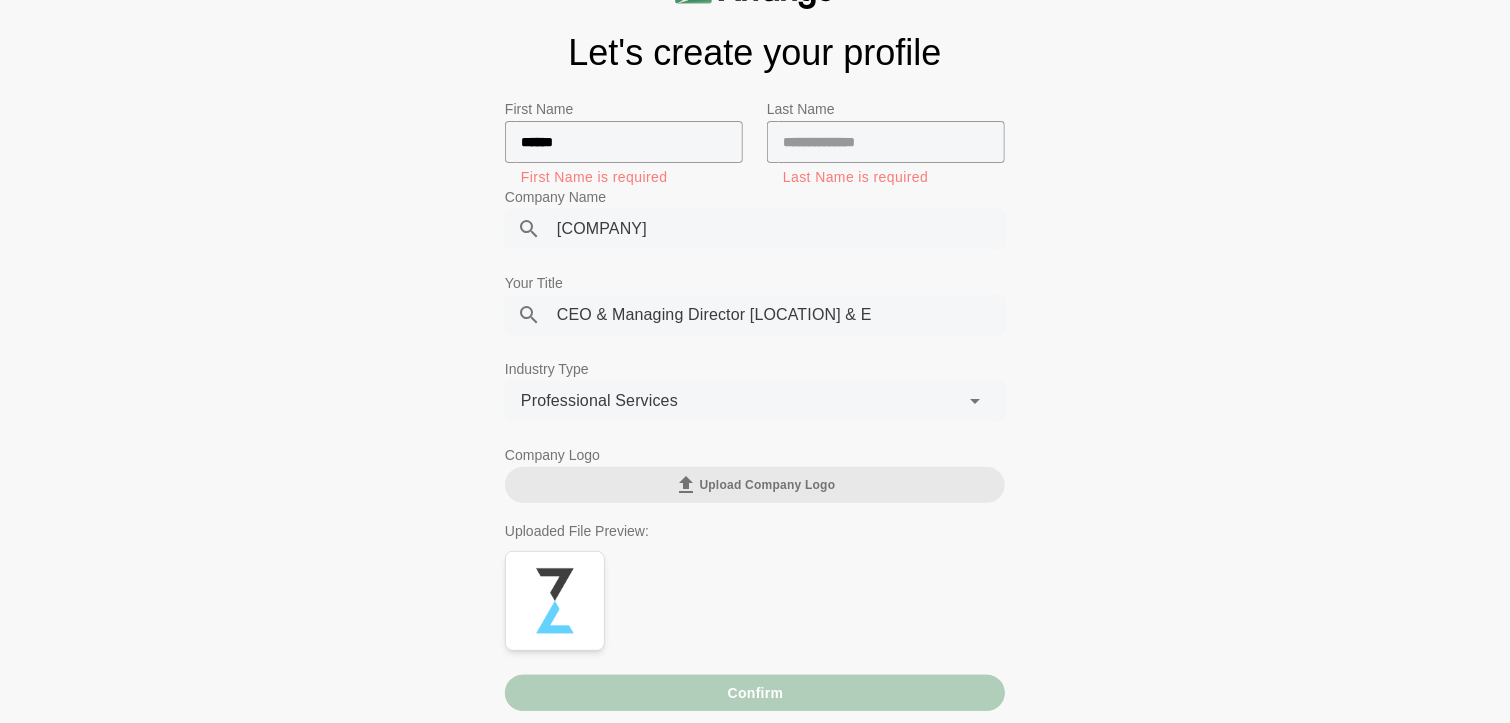 type on "**********" 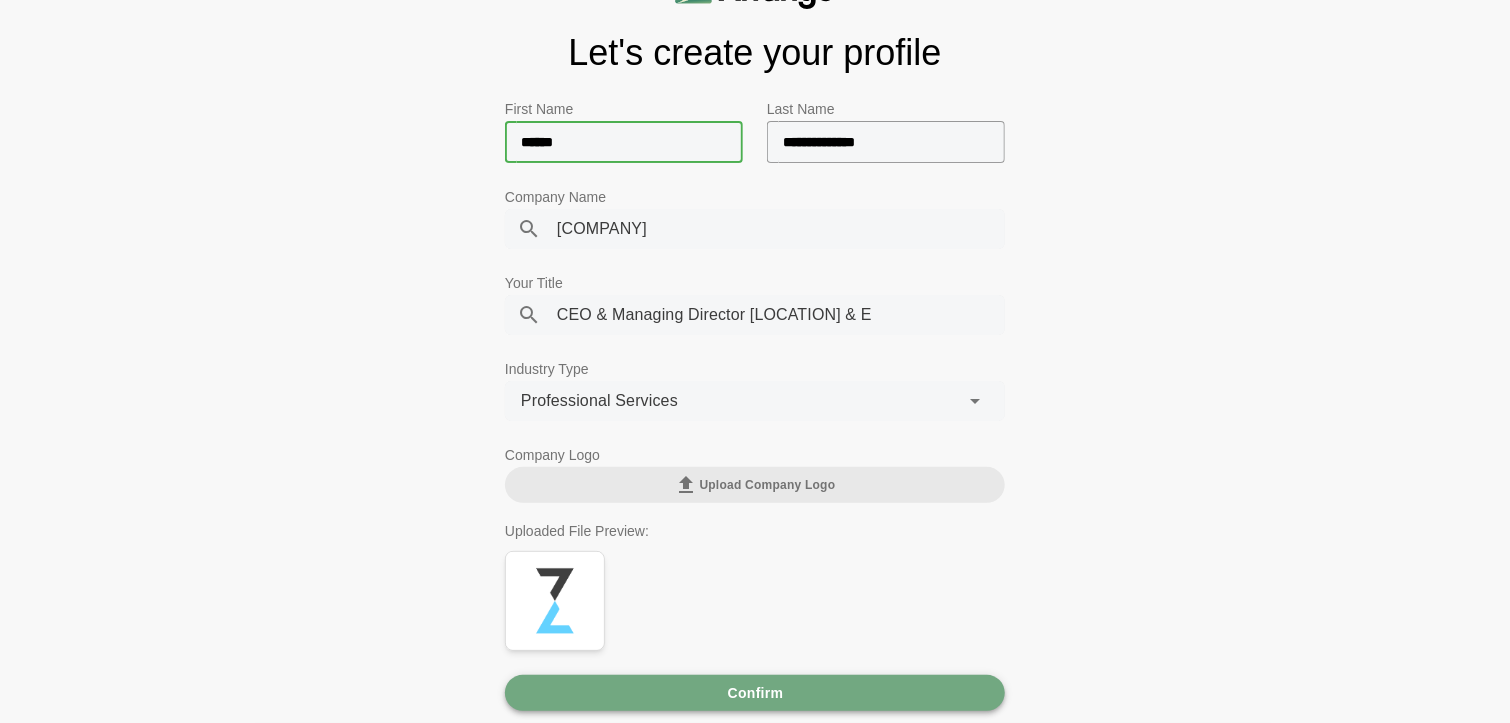 click on "Confirm" 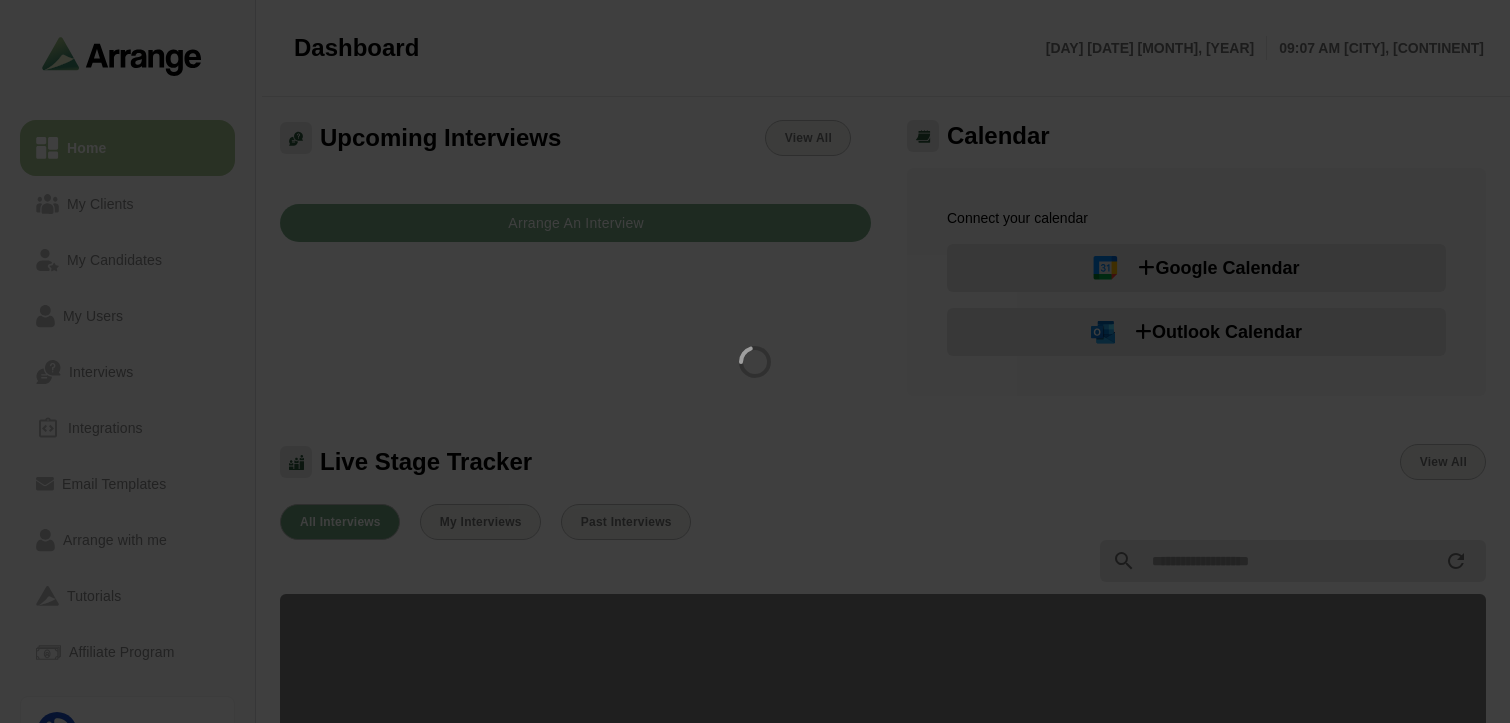 scroll, scrollTop: 0, scrollLeft: 0, axis: both 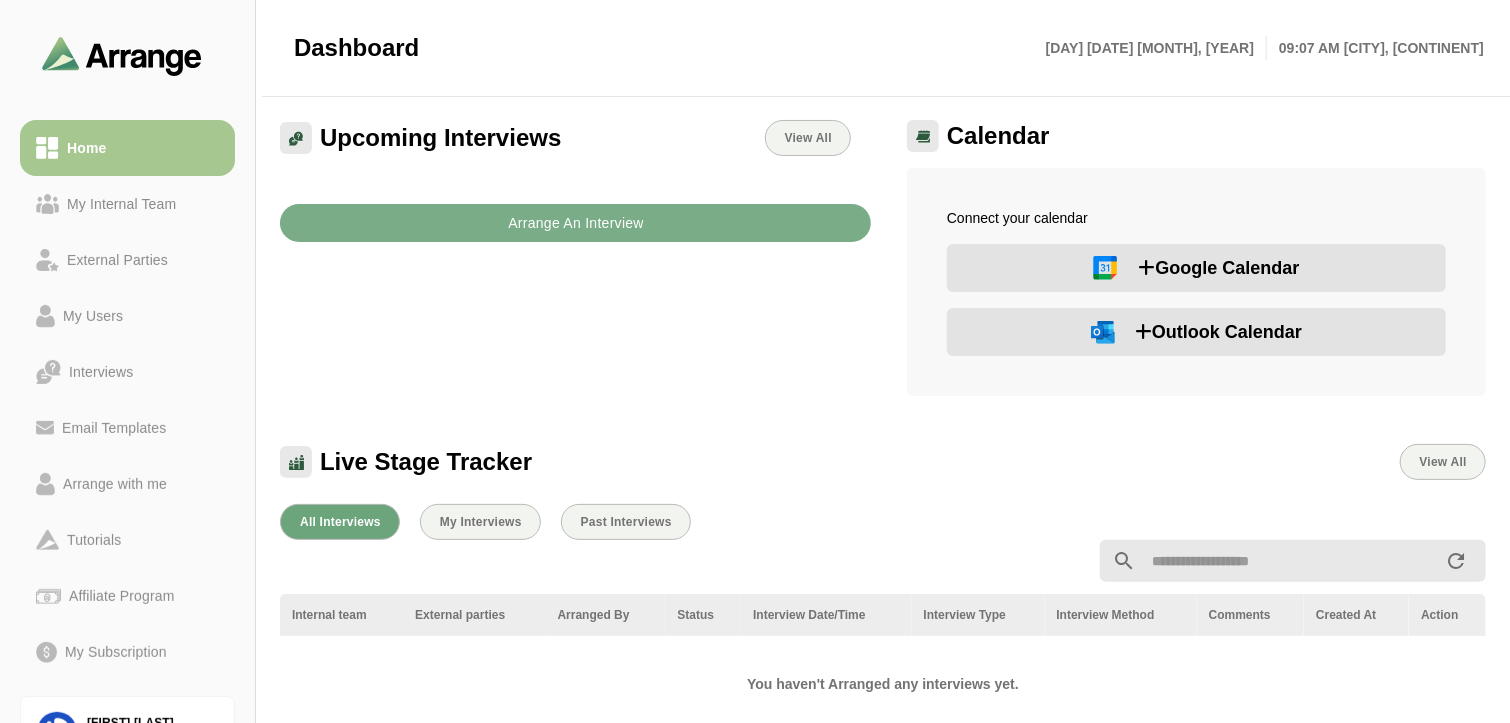 click on "Outlook Calendar" at bounding box center (1196, 332) 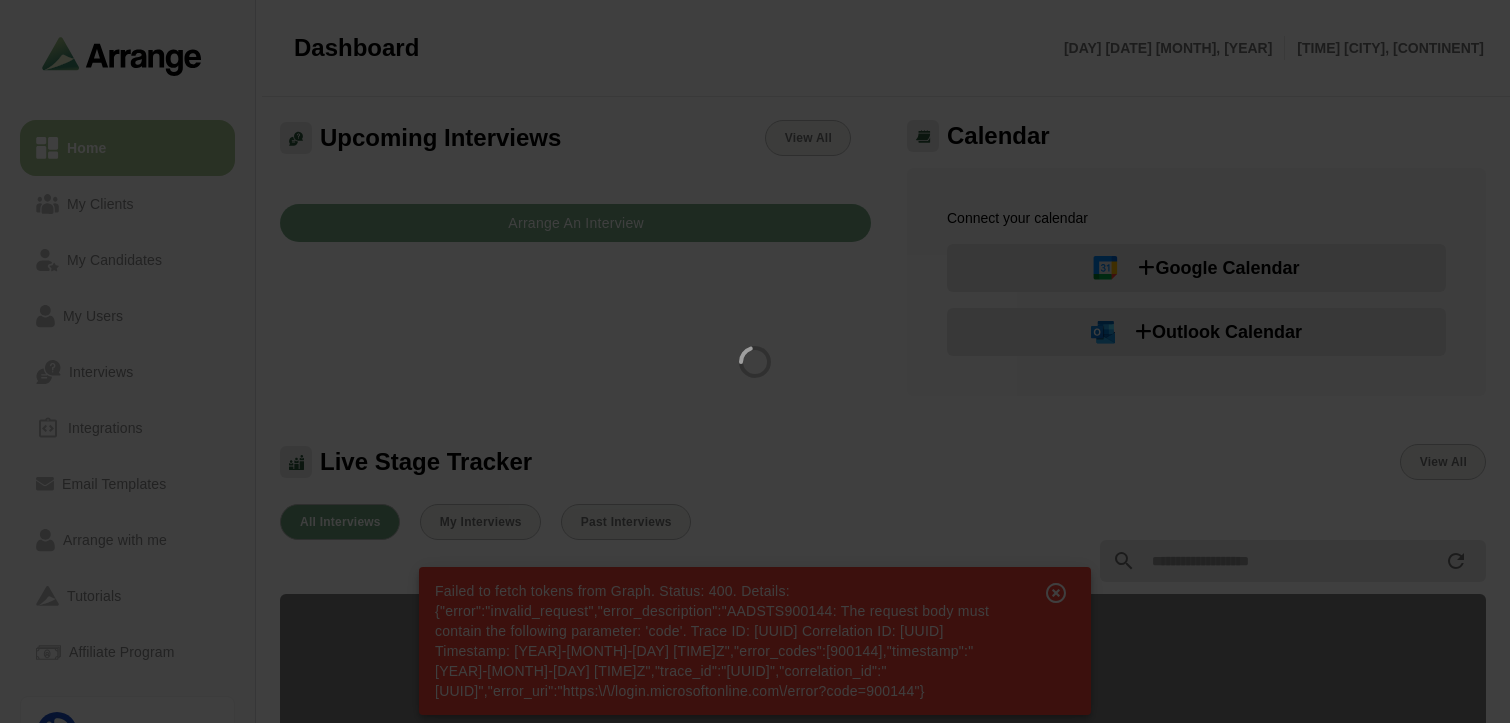 scroll, scrollTop: 0, scrollLeft: 0, axis: both 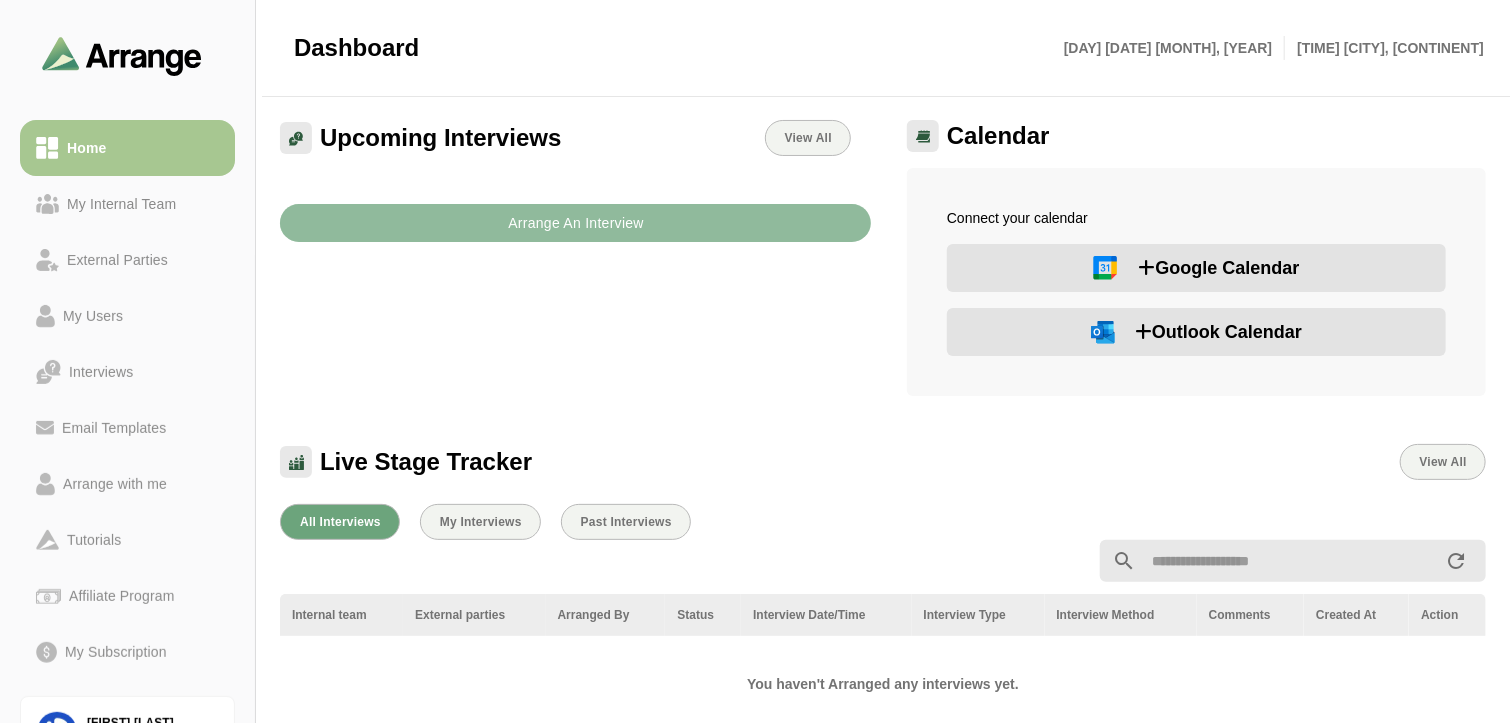 click on "Arrange An Interview" 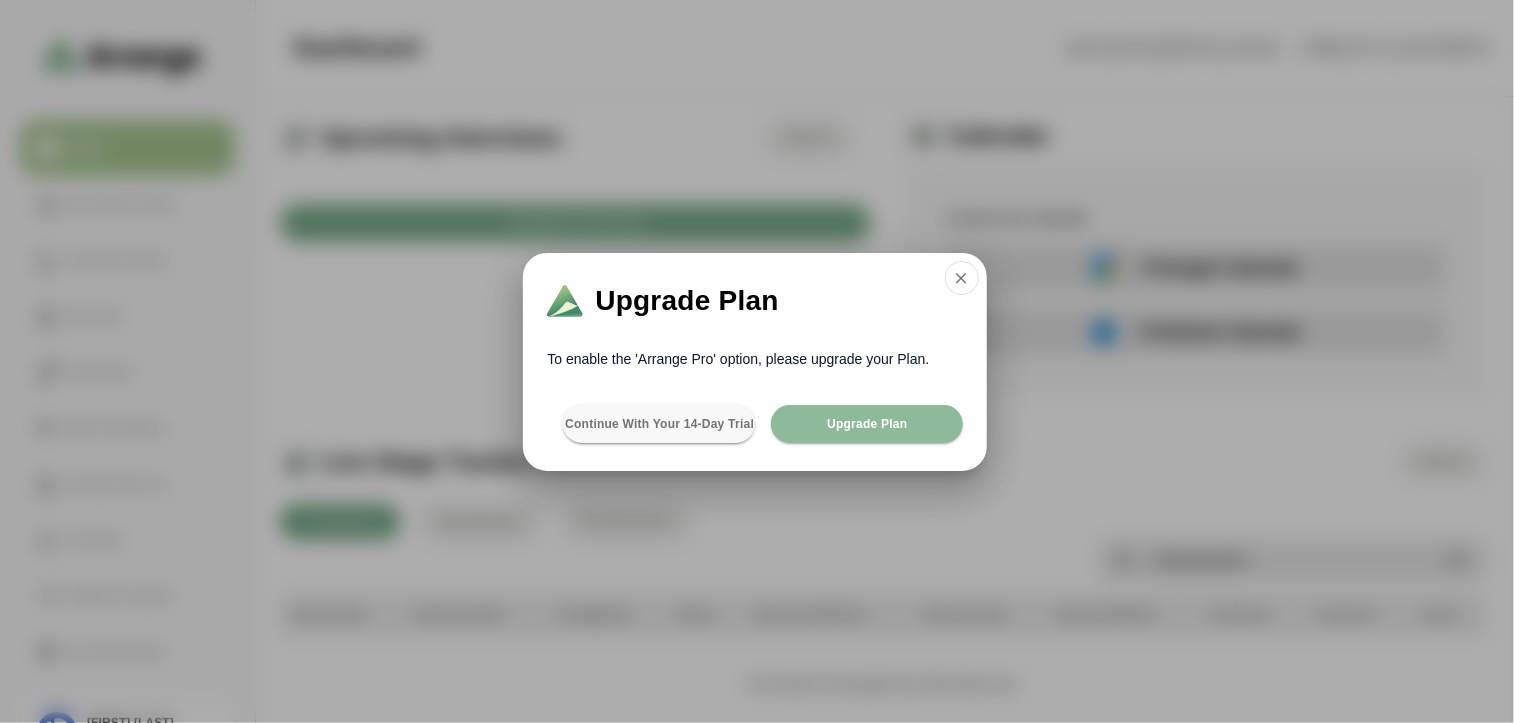 click on "Upgrade Plan" 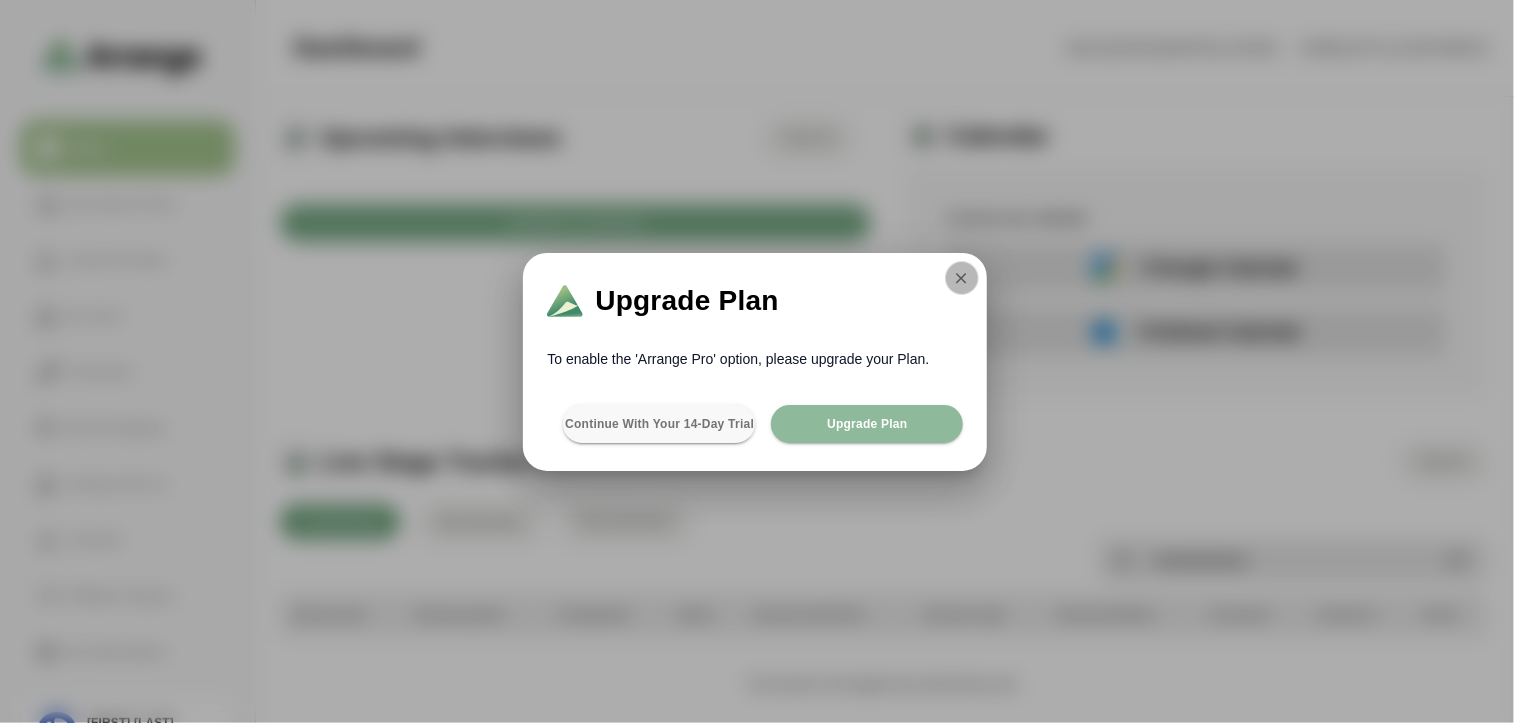click 